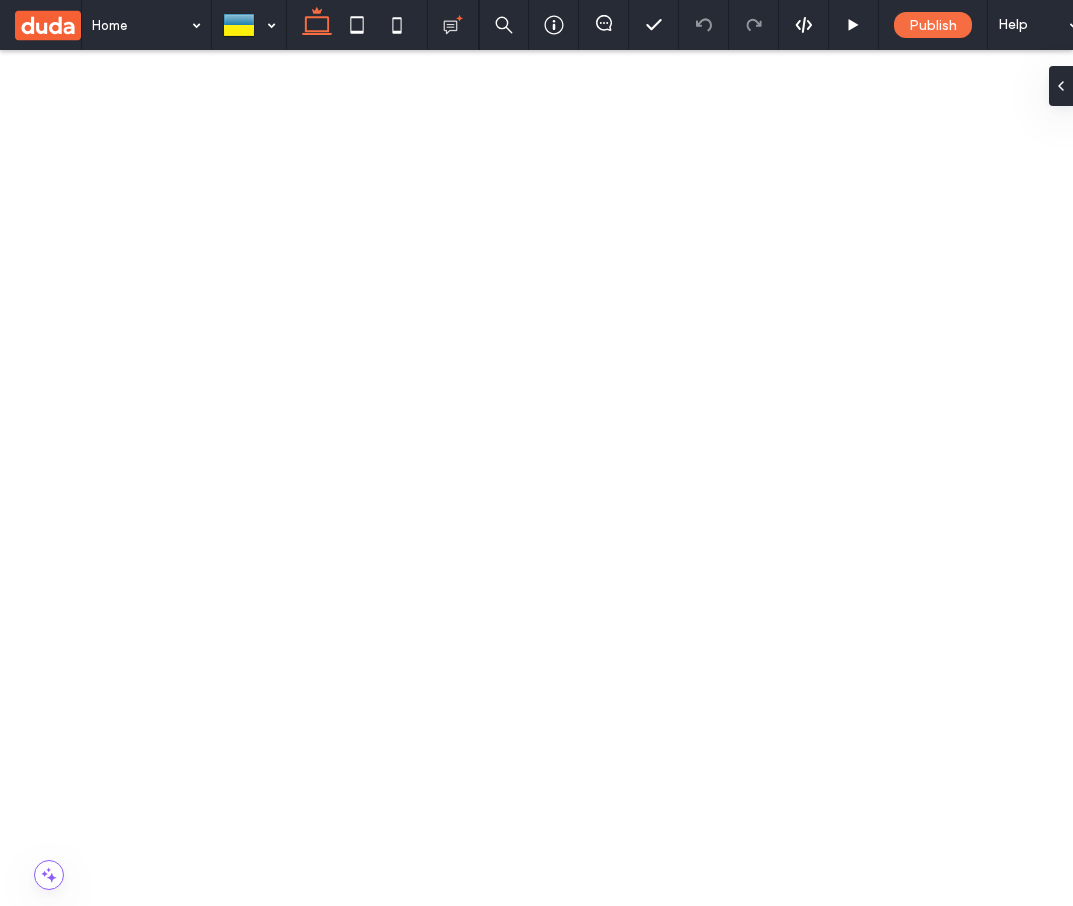 scroll, scrollTop: 706, scrollLeft: 0, axis: vertical 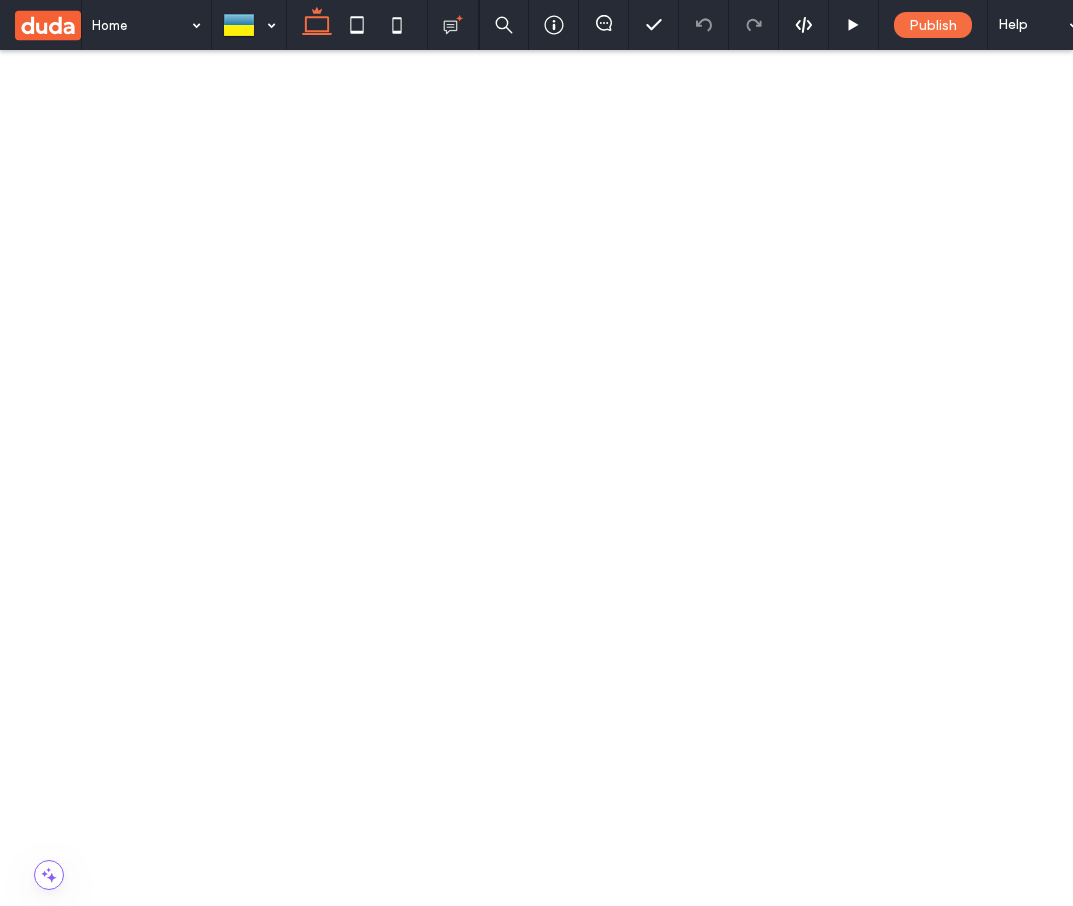 click at bounding box center [188, 1467] 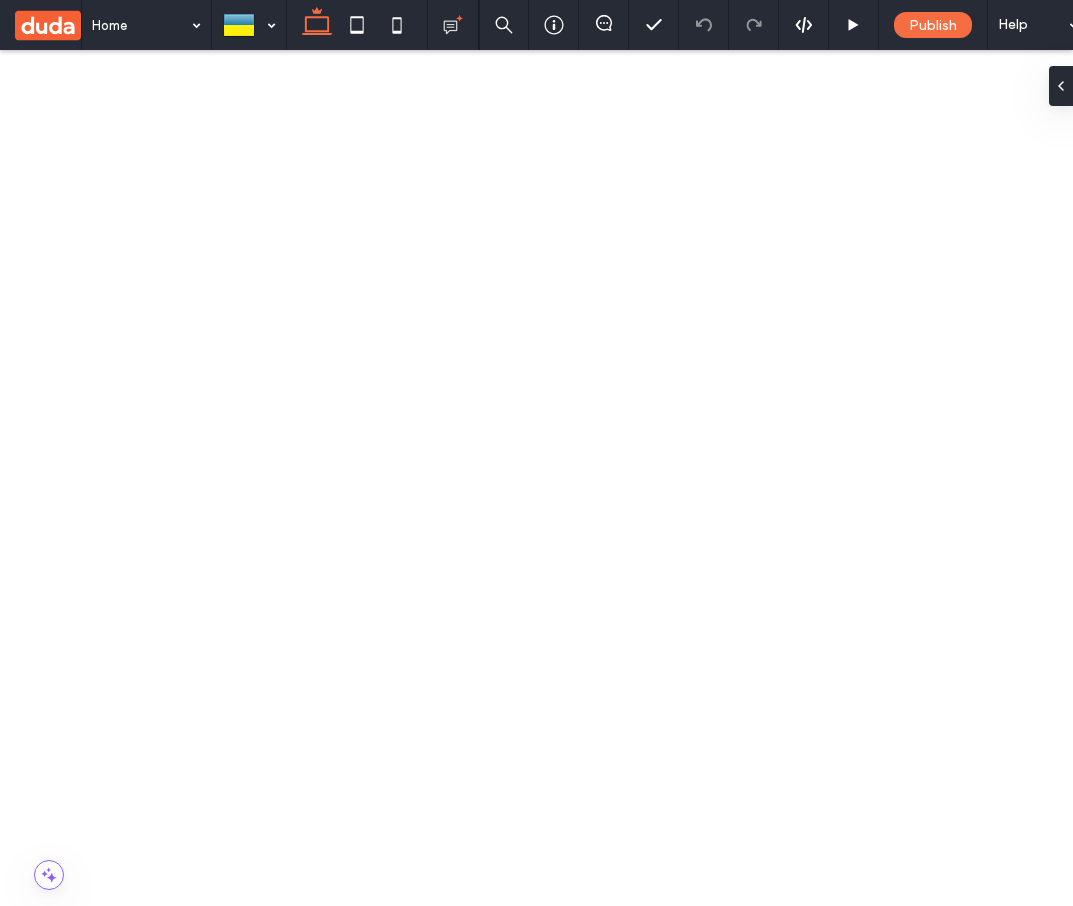 scroll, scrollTop: 0, scrollLeft: 0, axis: both 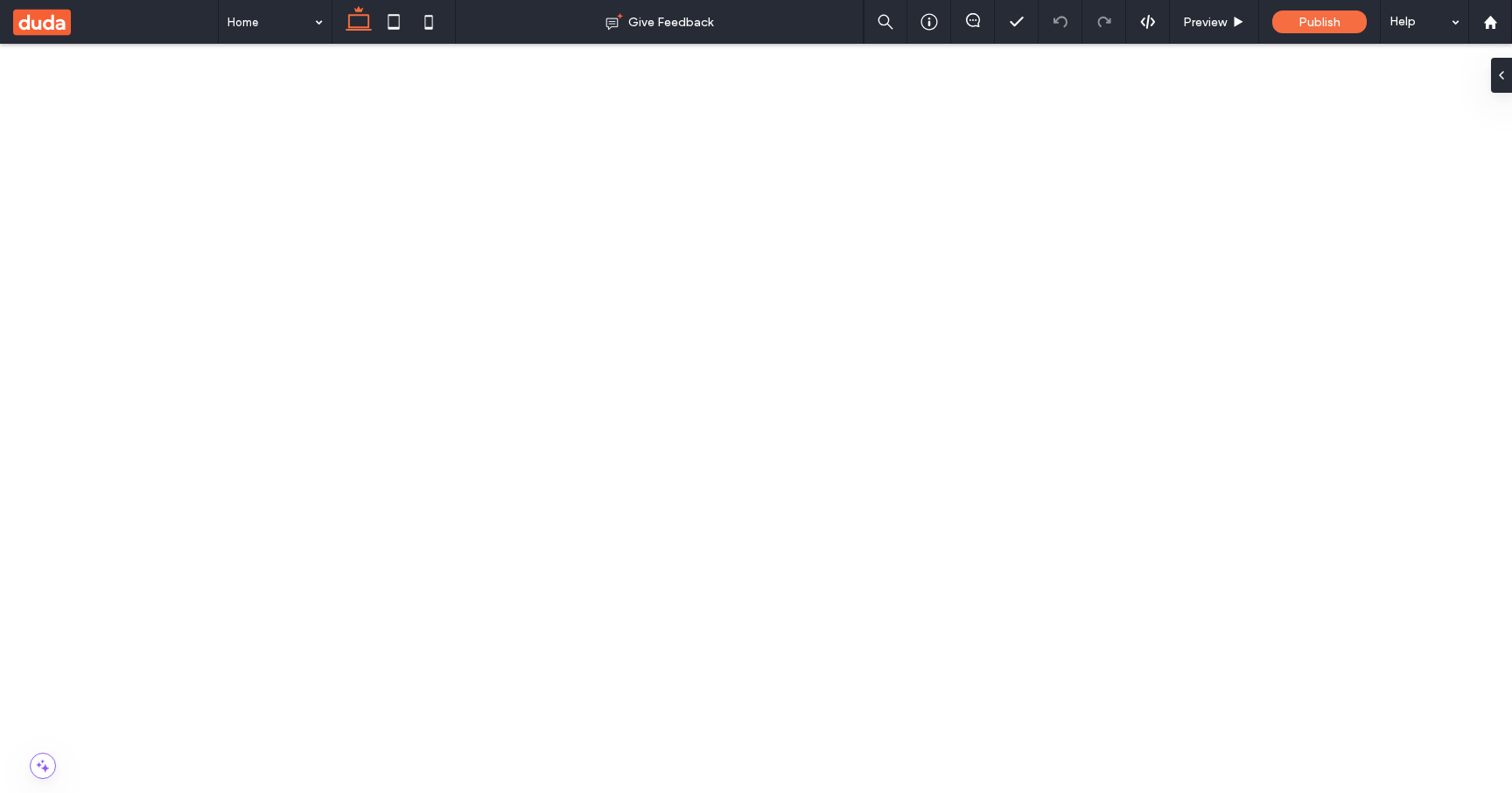 click on "New album" at bounding box center (171, 2965) 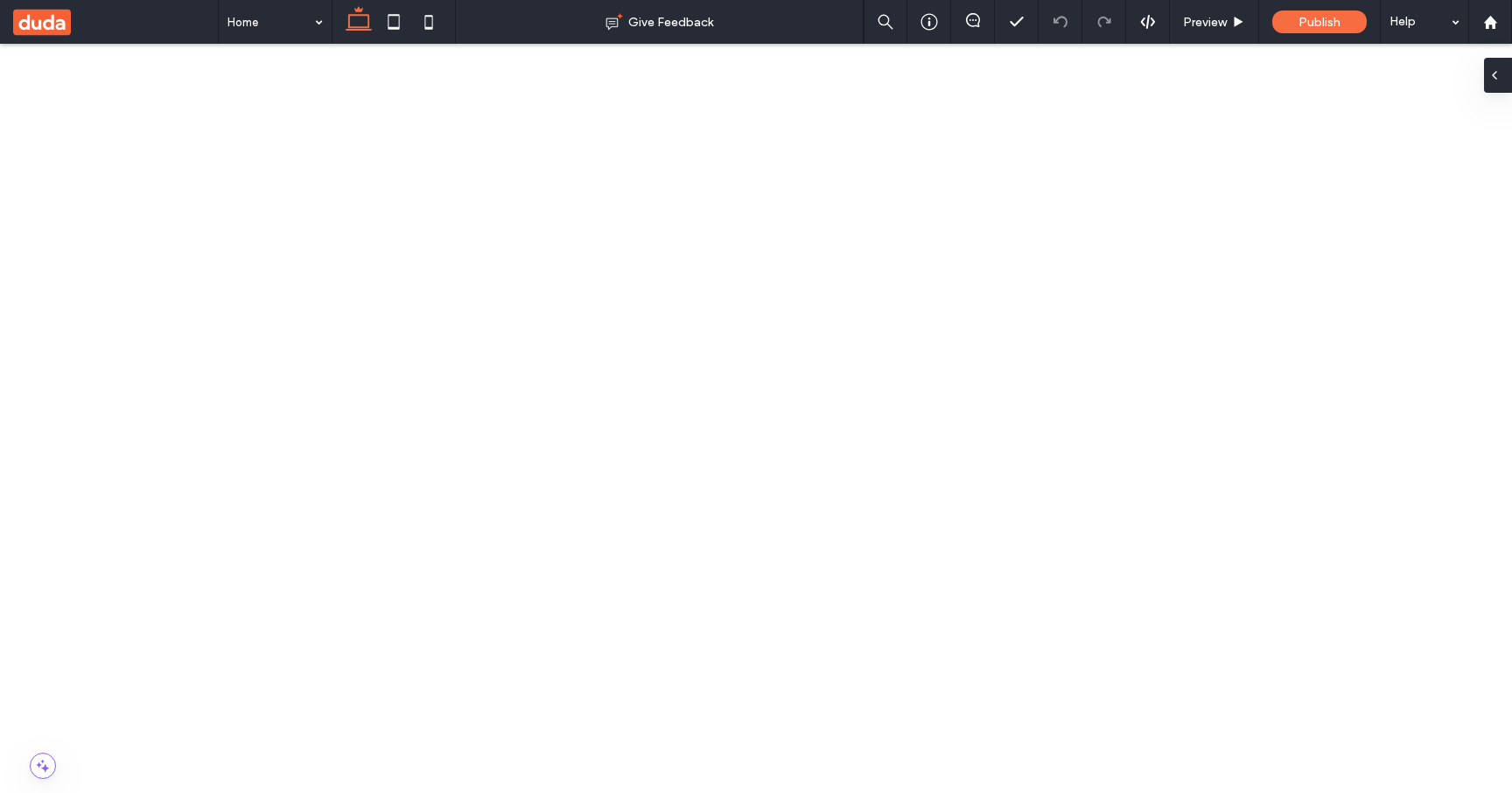 click 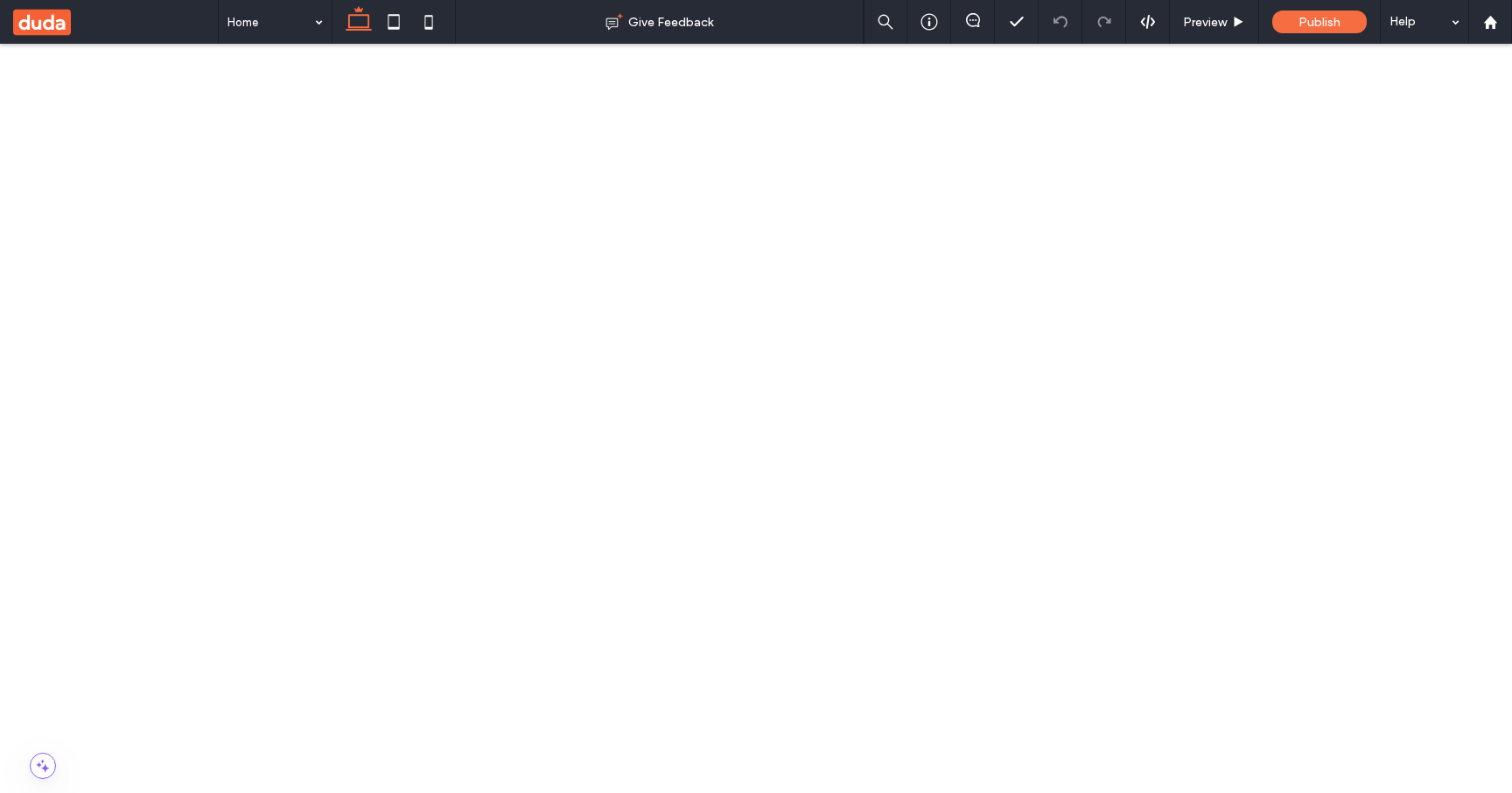 click at bounding box center [1642, 2895] 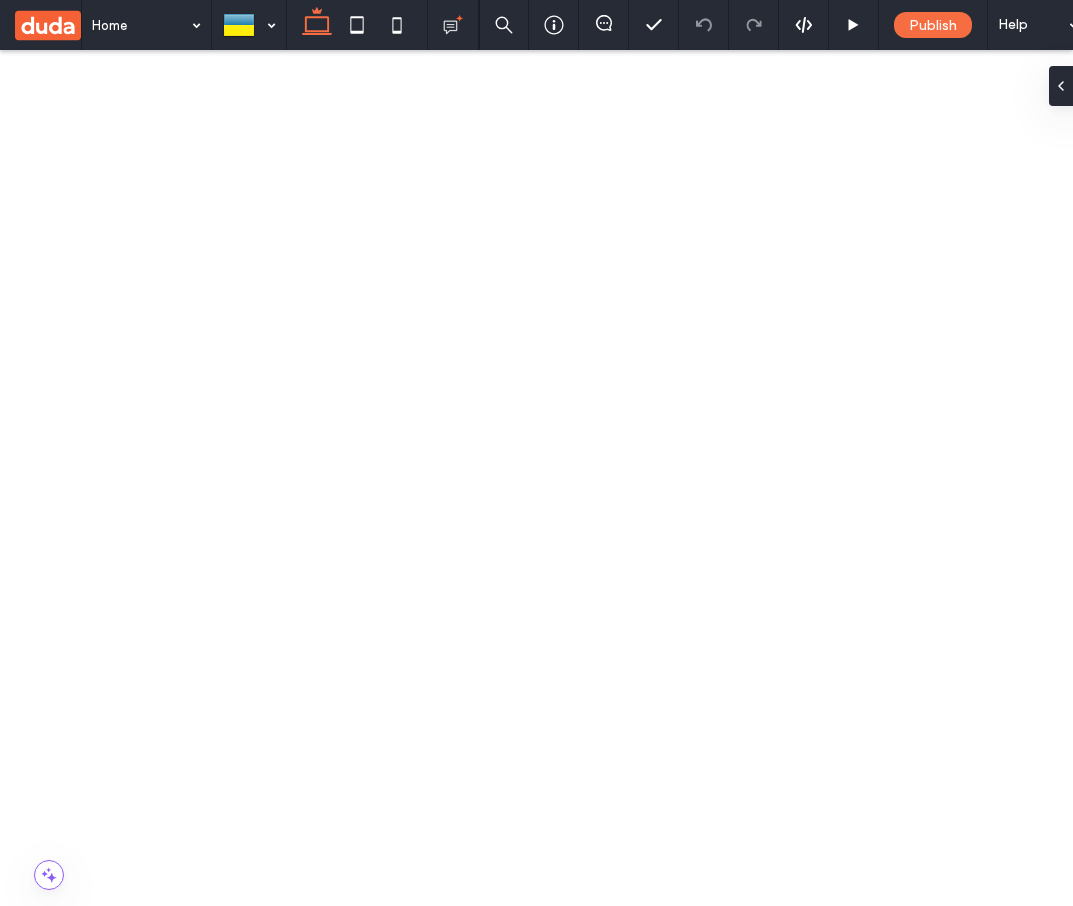 scroll, scrollTop: 0, scrollLeft: 0, axis: both 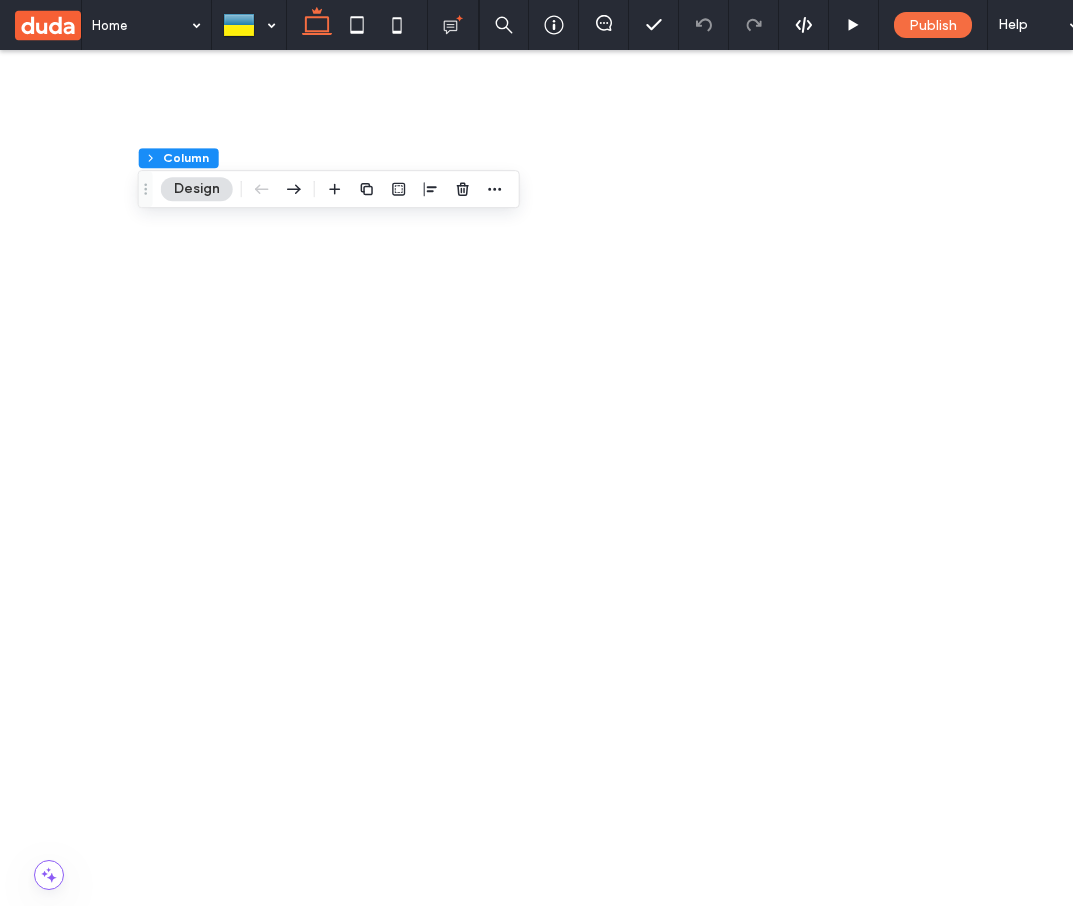 click on "Make the most of the season by following these simple guidelines
за Mykhailo  Zakharov
•
26 червня 2025 р.
The new season is a great reason to make and keep resolutions. Whether it’s eating right or cleaning out the garage, here are some tips for making and keeping resolutions.
Keep in touch with site visitors and boost loyalty
за Mykhailo  Zakharov
•
26 червня 2025 р.
There are so many good reasons to communicate with site visitors. Tell them about sales and new products or update them with tips and information.
1  (current)
2
Make the most of the season by following these simple guidelines
за Mykhailo  Zakharov
•
26 червня 2025 р.
•" at bounding box center [558, 6317] 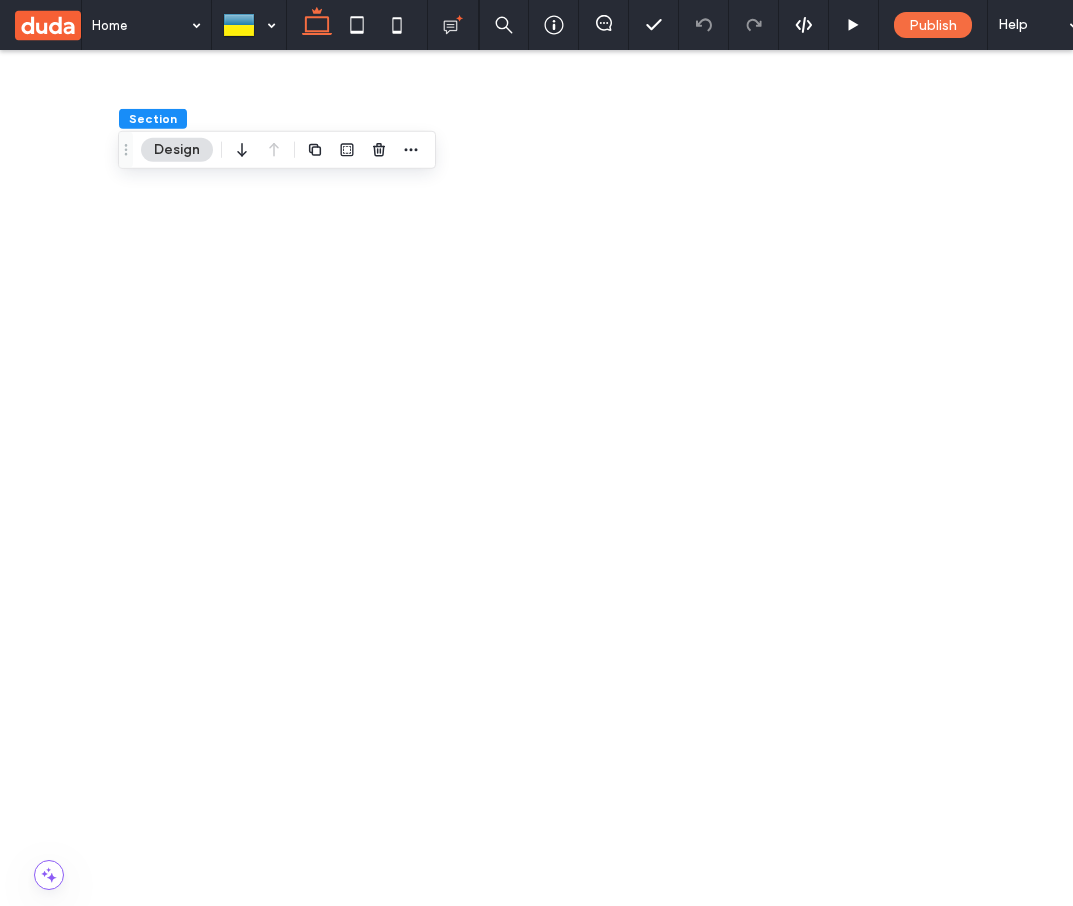 click on "Make the most of the season by following these simple guidelines
за Mykhailo  Zakharov
•
26 червня 2025 р.
The new season is a great reason to make and keep resolutions. Whether it’s eating right or cleaning out the garage, here are some tips for making and keeping resolutions.
Keep in touch with site visitors and boost loyalty
за Mykhailo  Zakharov
•
26 червня 2025 р.
There are so many good reasons to communicate with site visitors. Tell them about sales and new products or update them with tips and information.
1  (current)
2" at bounding box center (294, 7806) 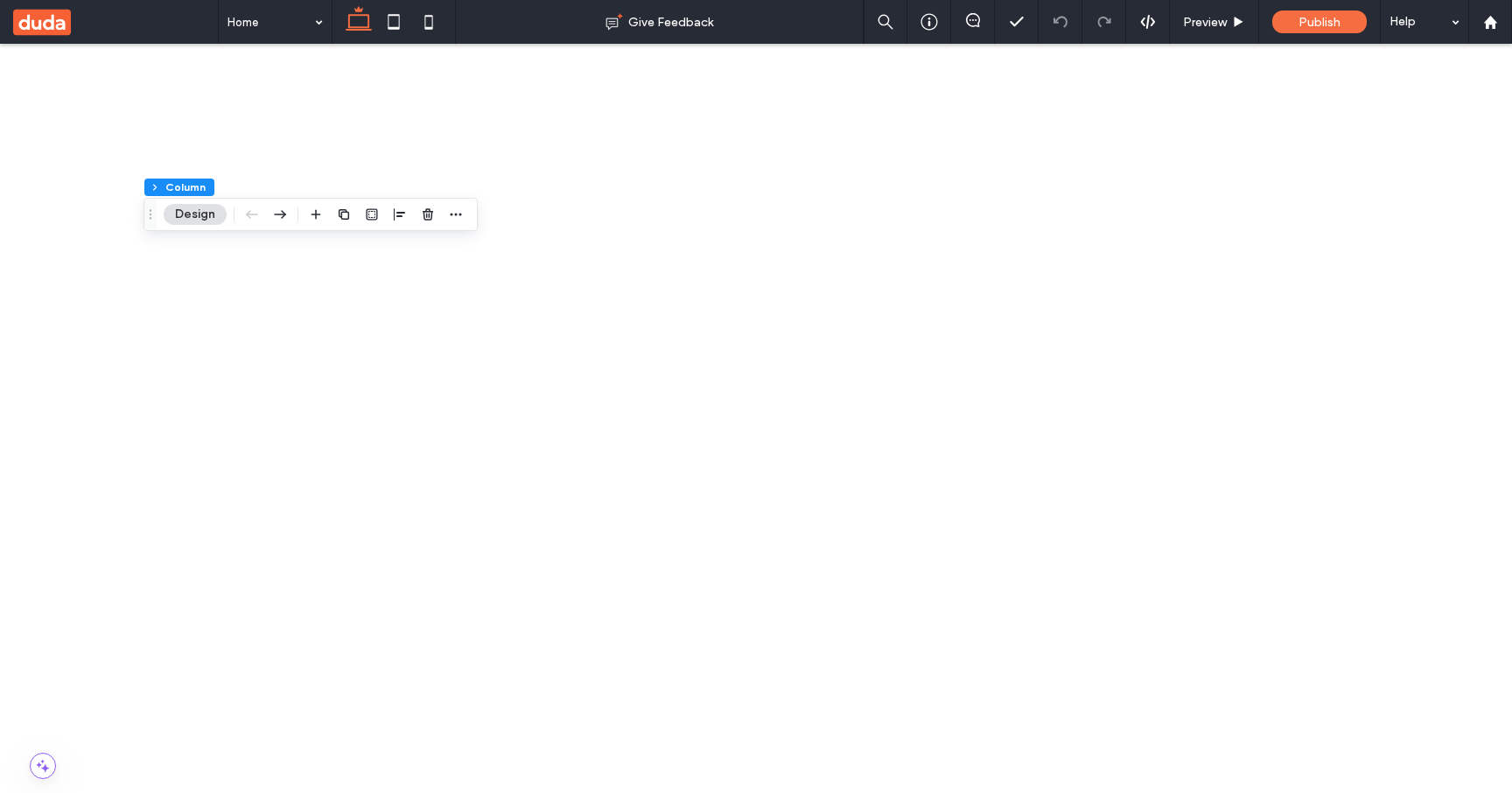 scroll, scrollTop: 0, scrollLeft: 0, axis: both 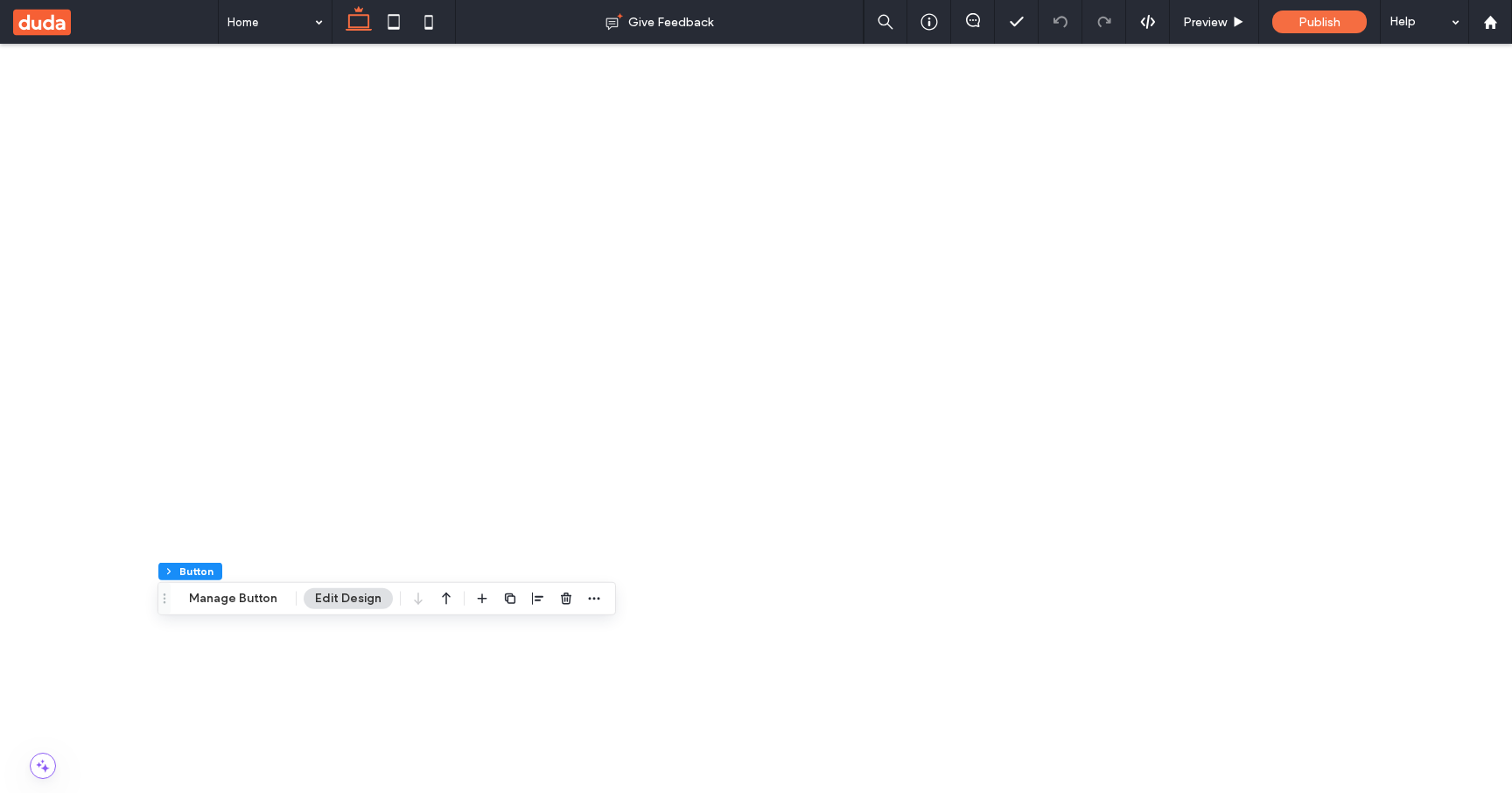click on "LISTEN NOW" at bounding box center (66, 2950) 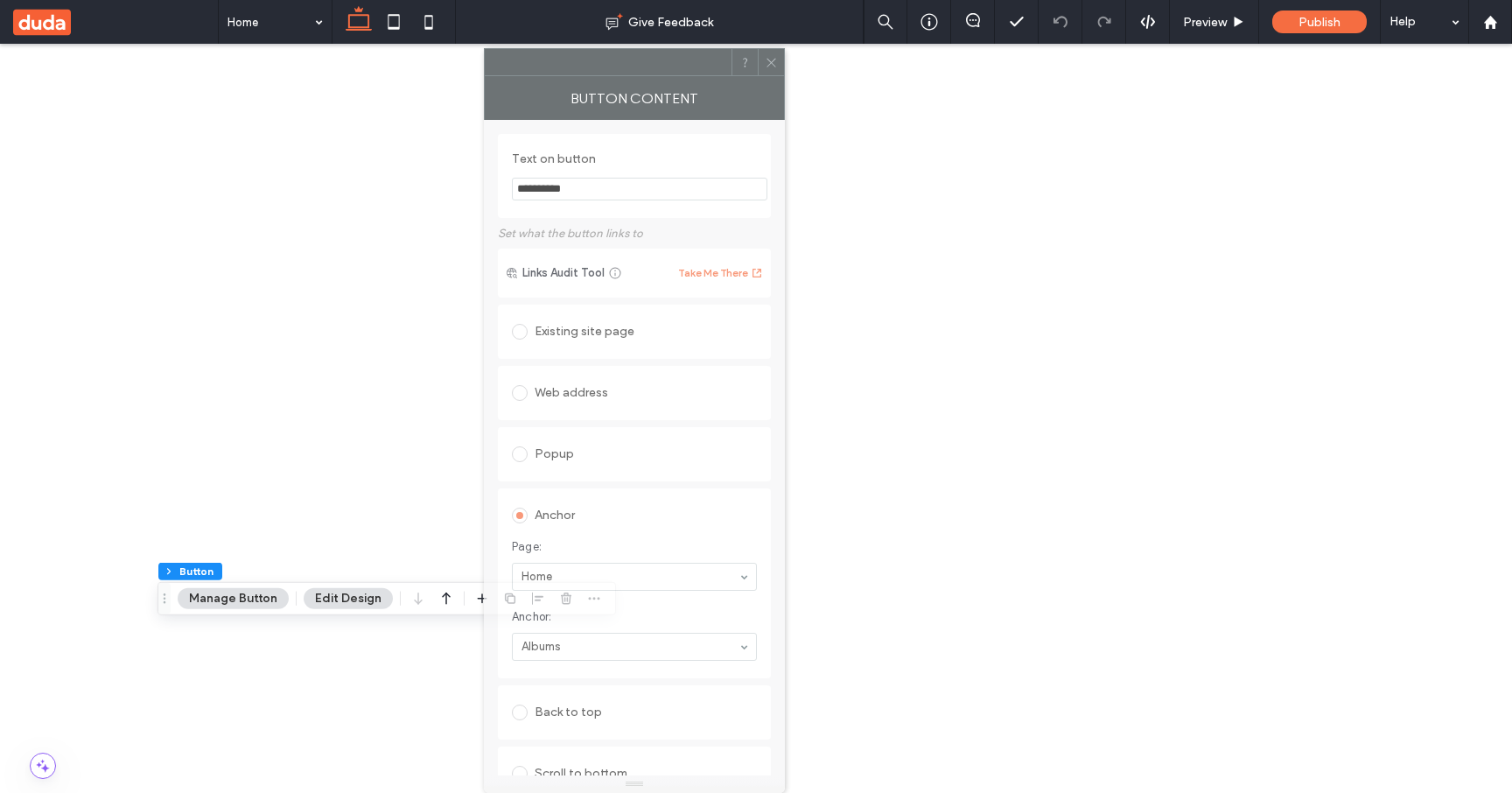 drag, startPoint x: 1282, startPoint y: 47, endPoint x: 573, endPoint y: 88, distance: 710.1845 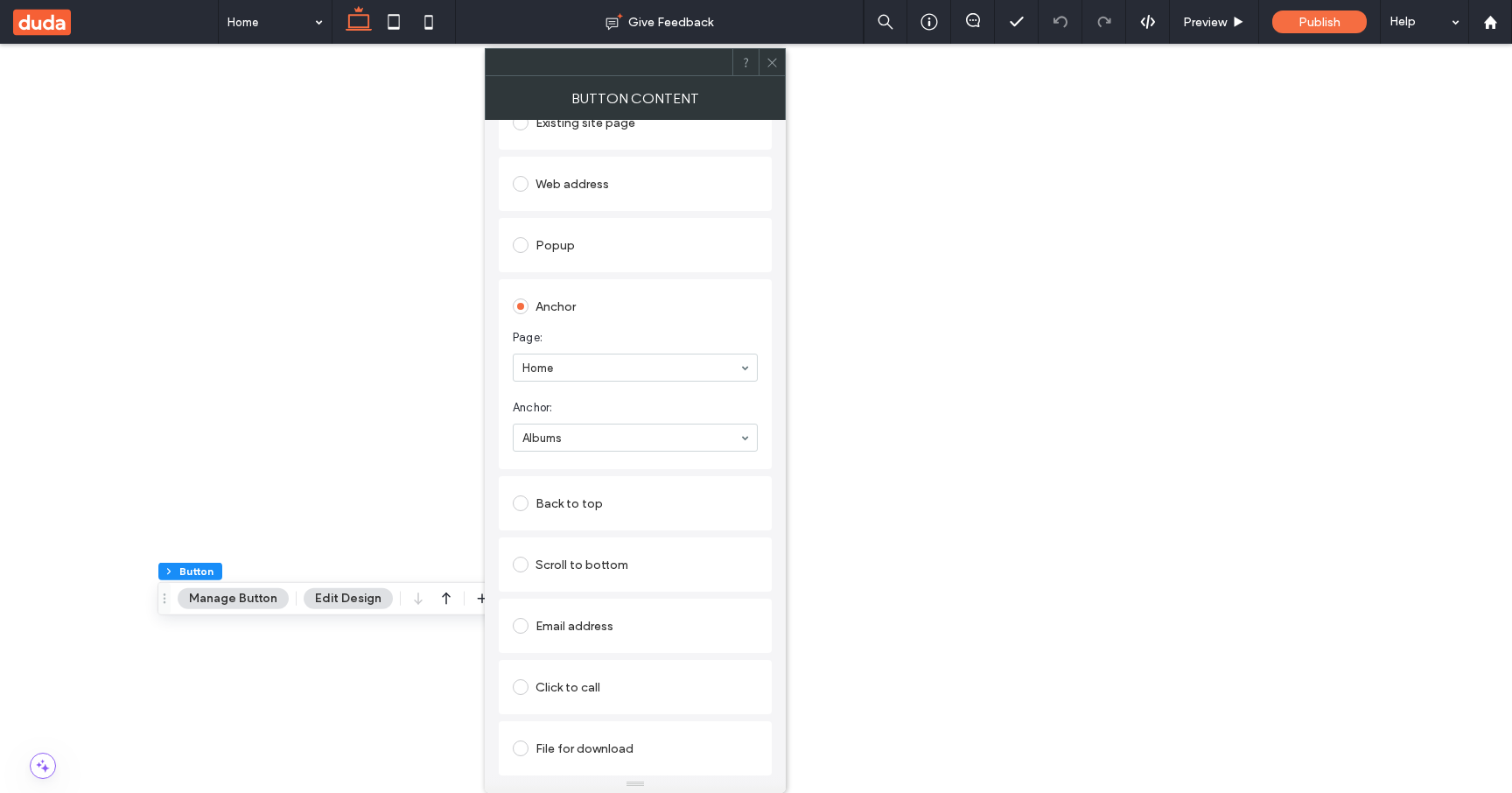scroll, scrollTop: 0, scrollLeft: 0, axis: both 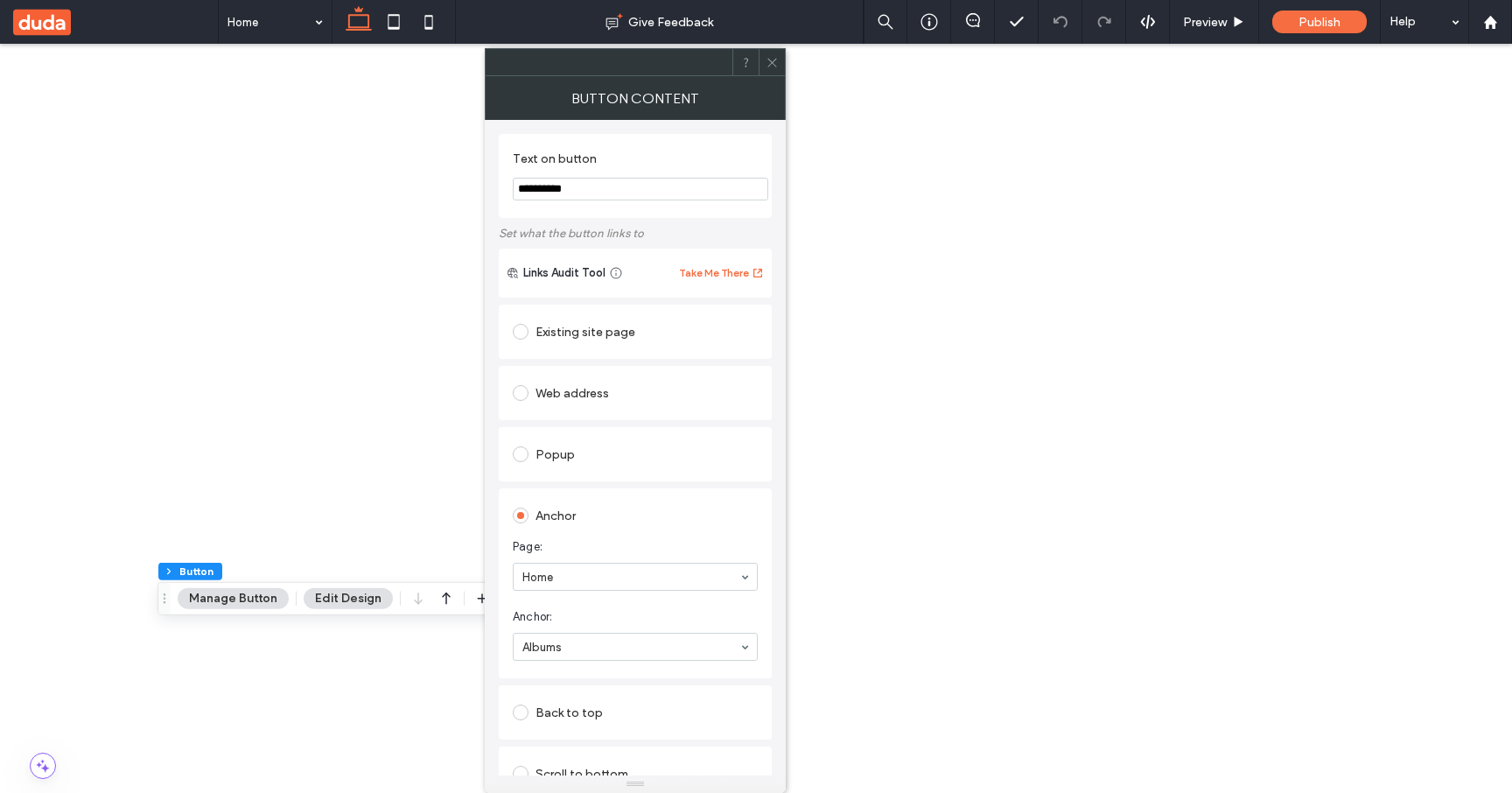 click at bounding box center (772, 62) 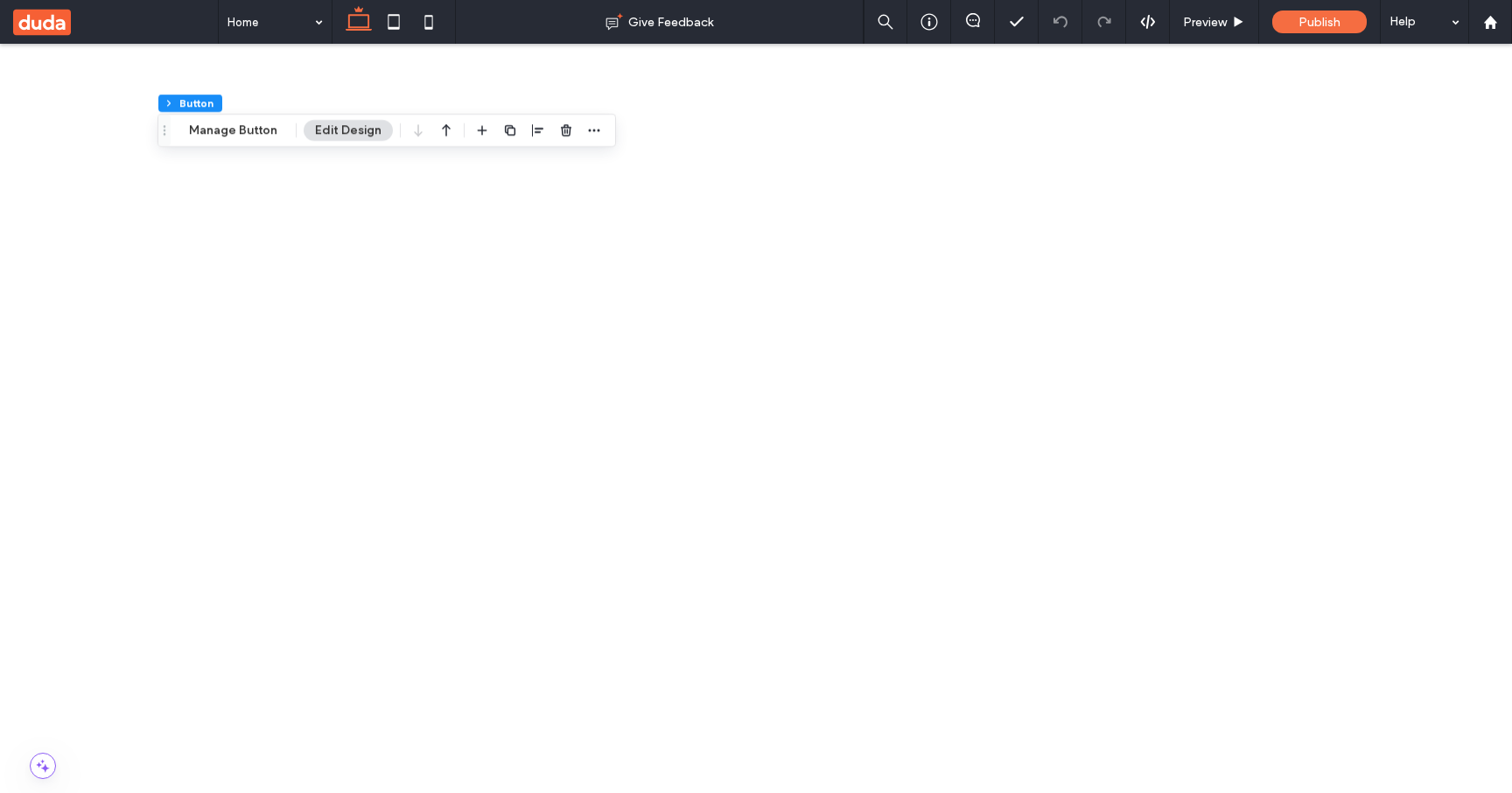 scroll, scrollTop: 0, scrollLeft: 0, axis: both 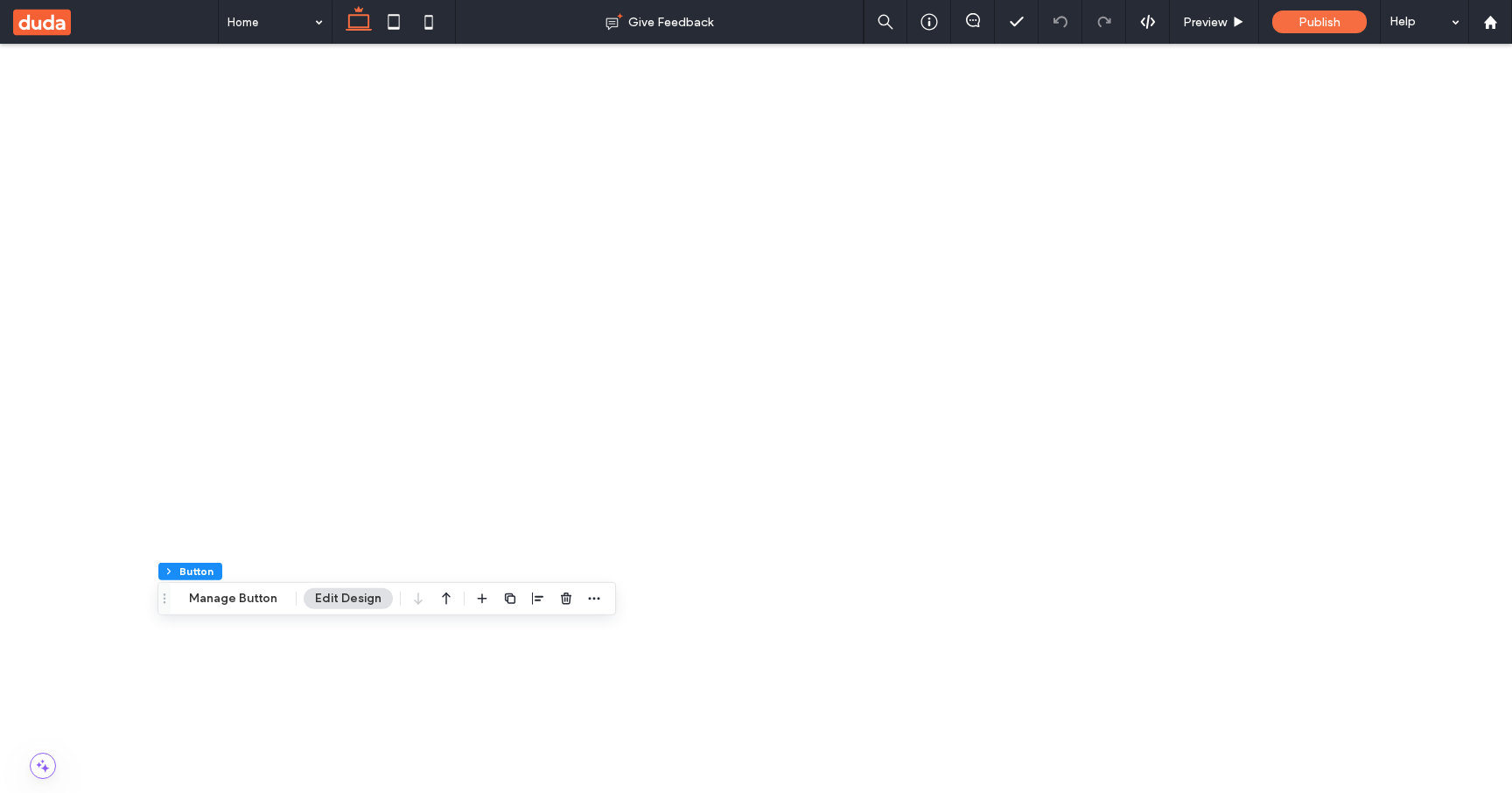 click on "anti-you-88" at bounding box center (473, 2783) 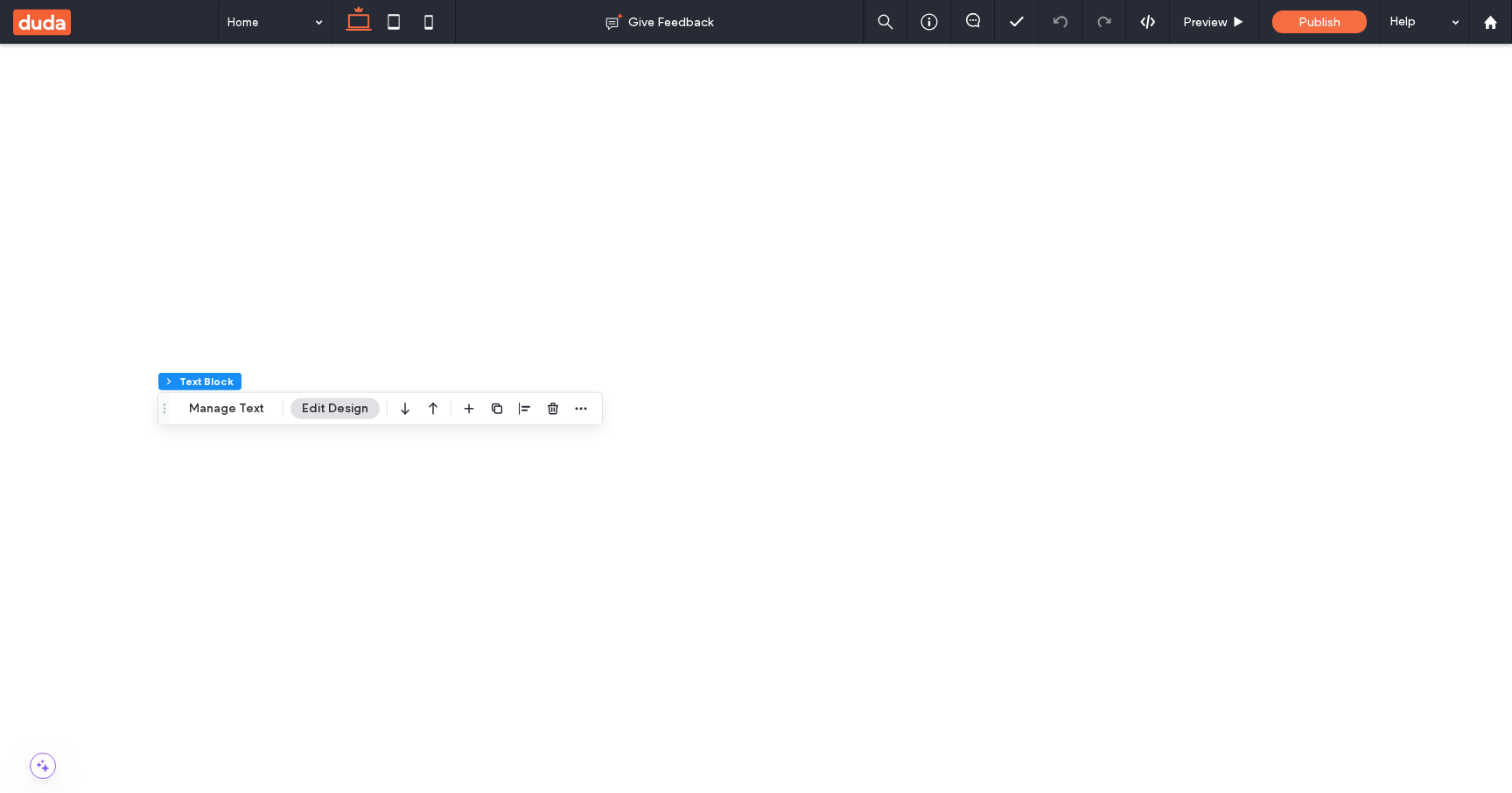 click on "New album" at bounding box center [473, 2690] 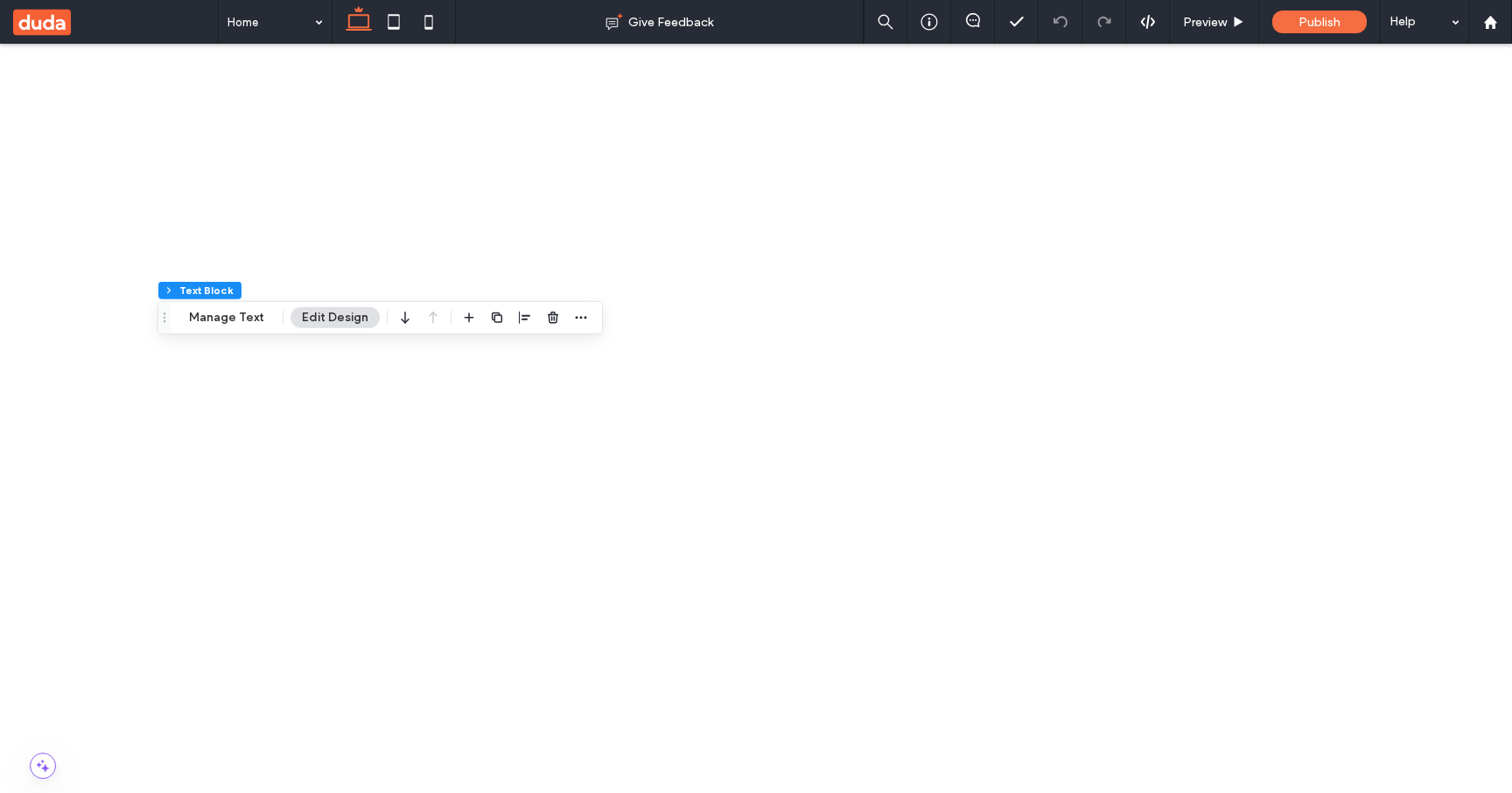 click on "New album" at bounding box center [171, 2690] 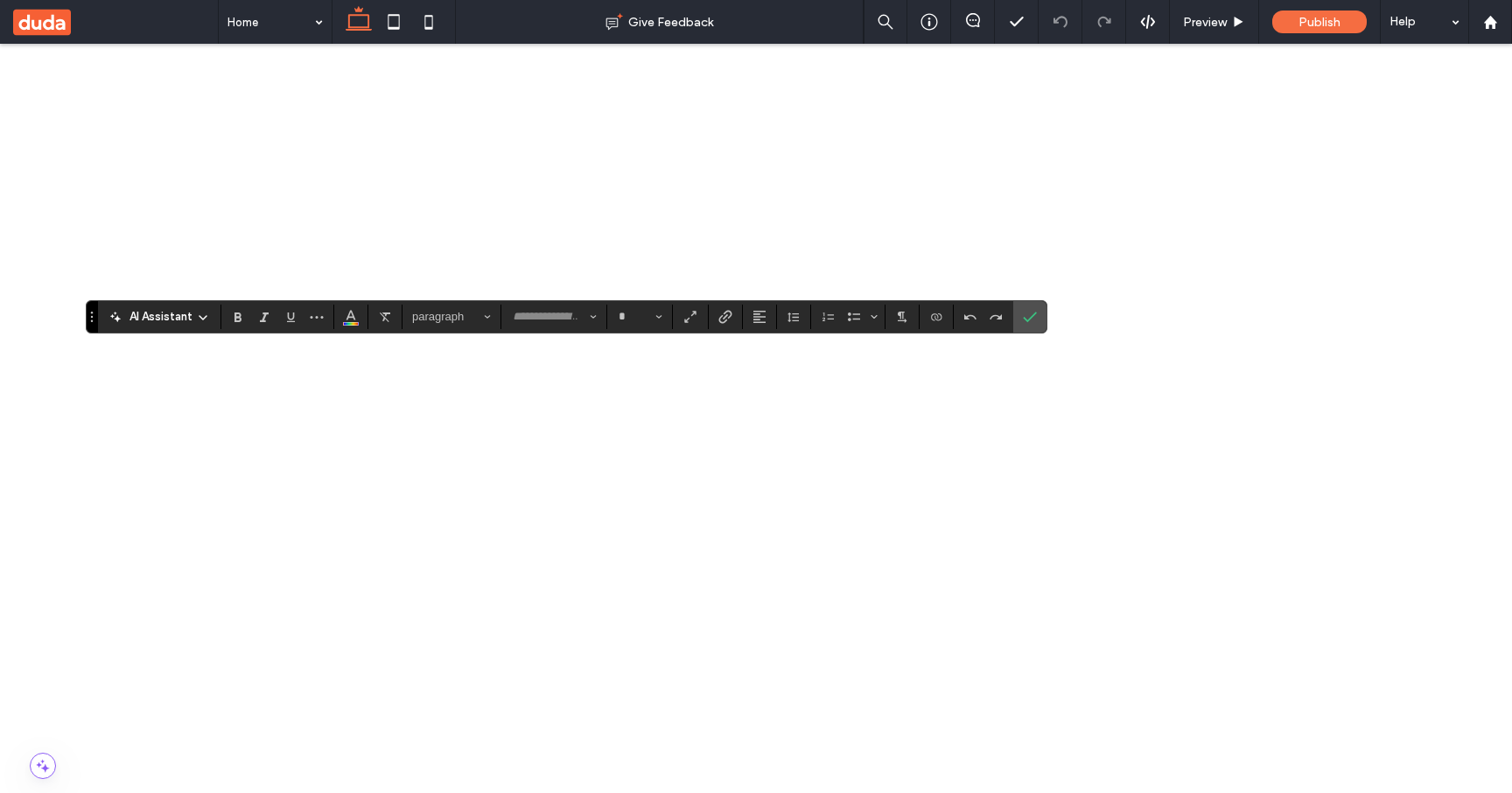 type on "********" 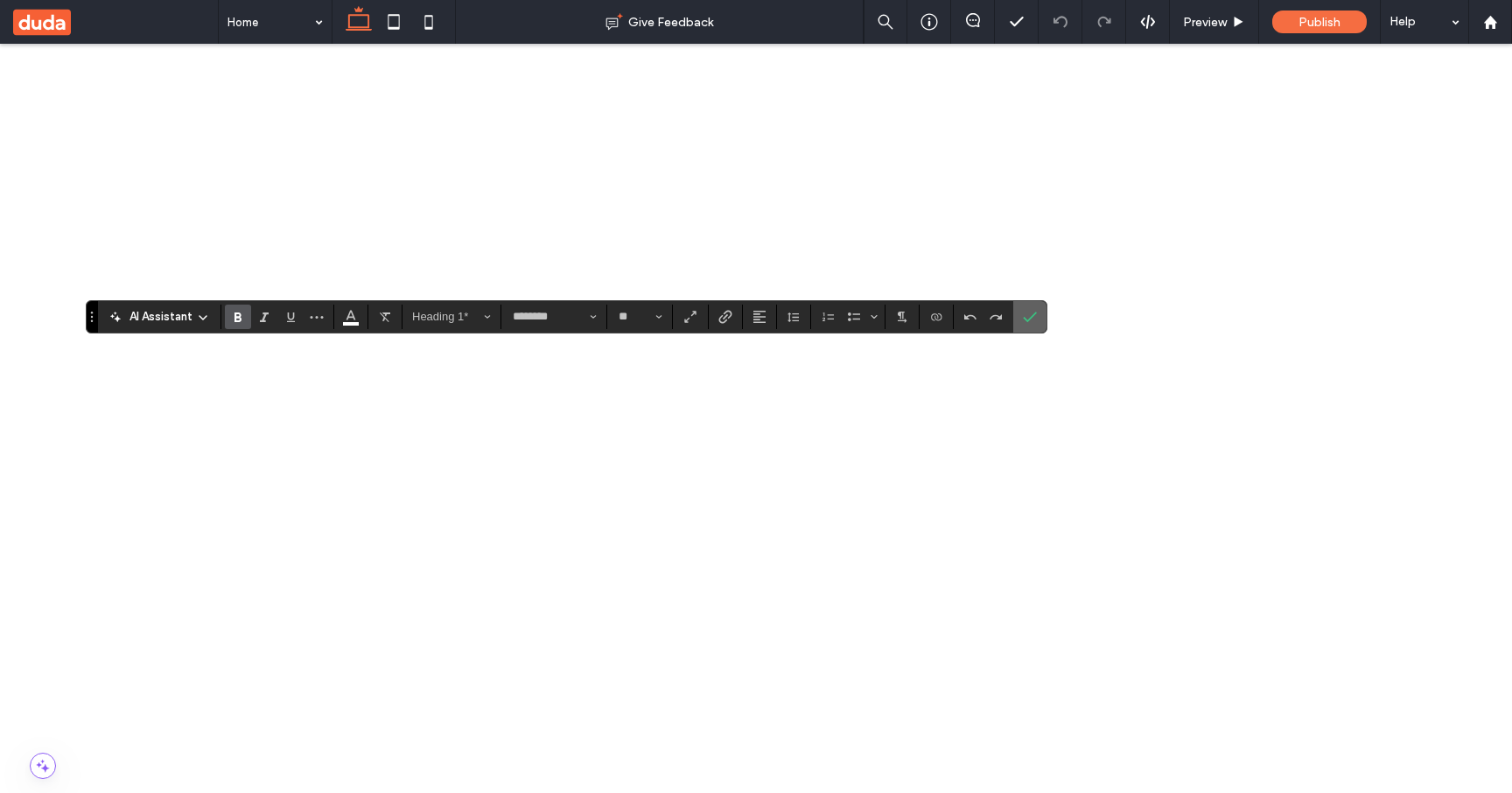 click 